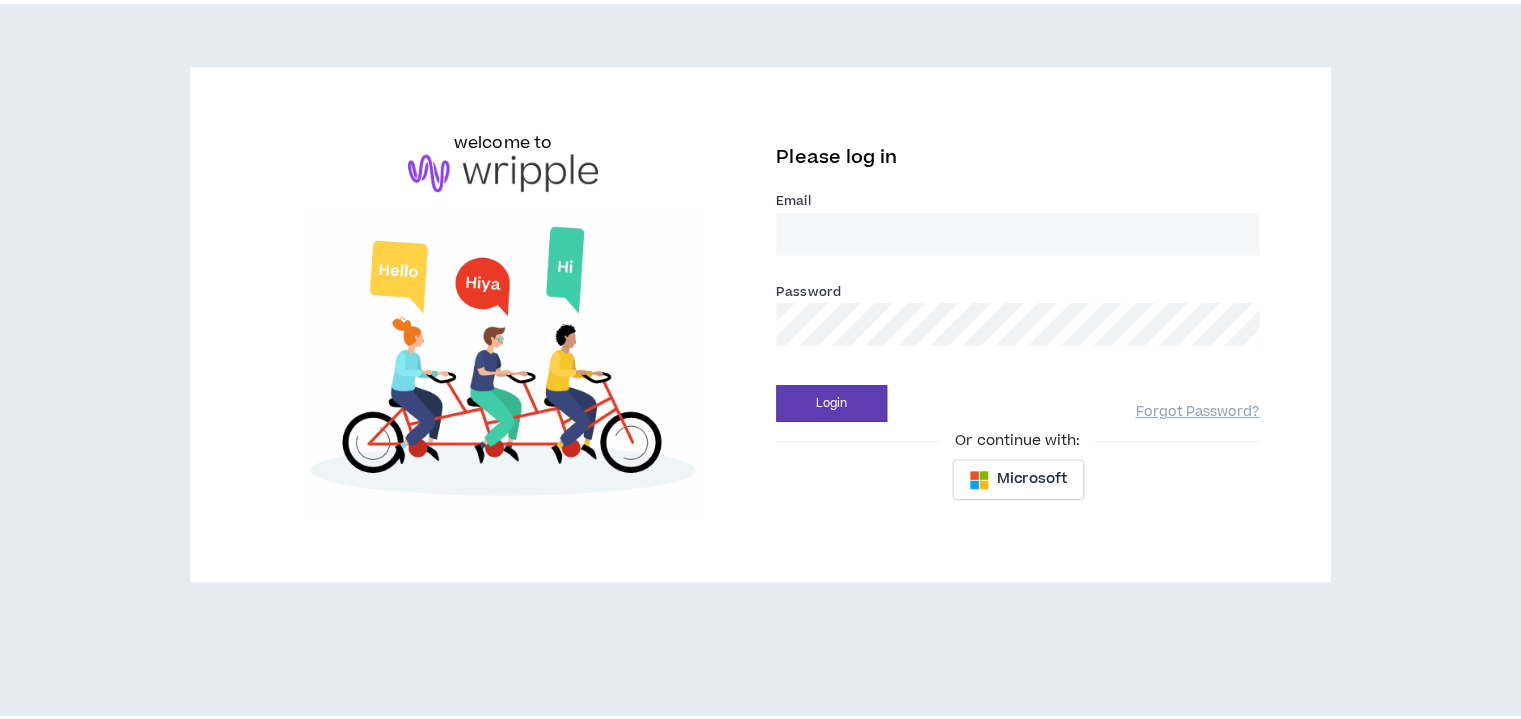 scroll, scrollTop: 0, scrollLeft: 0, axis: both 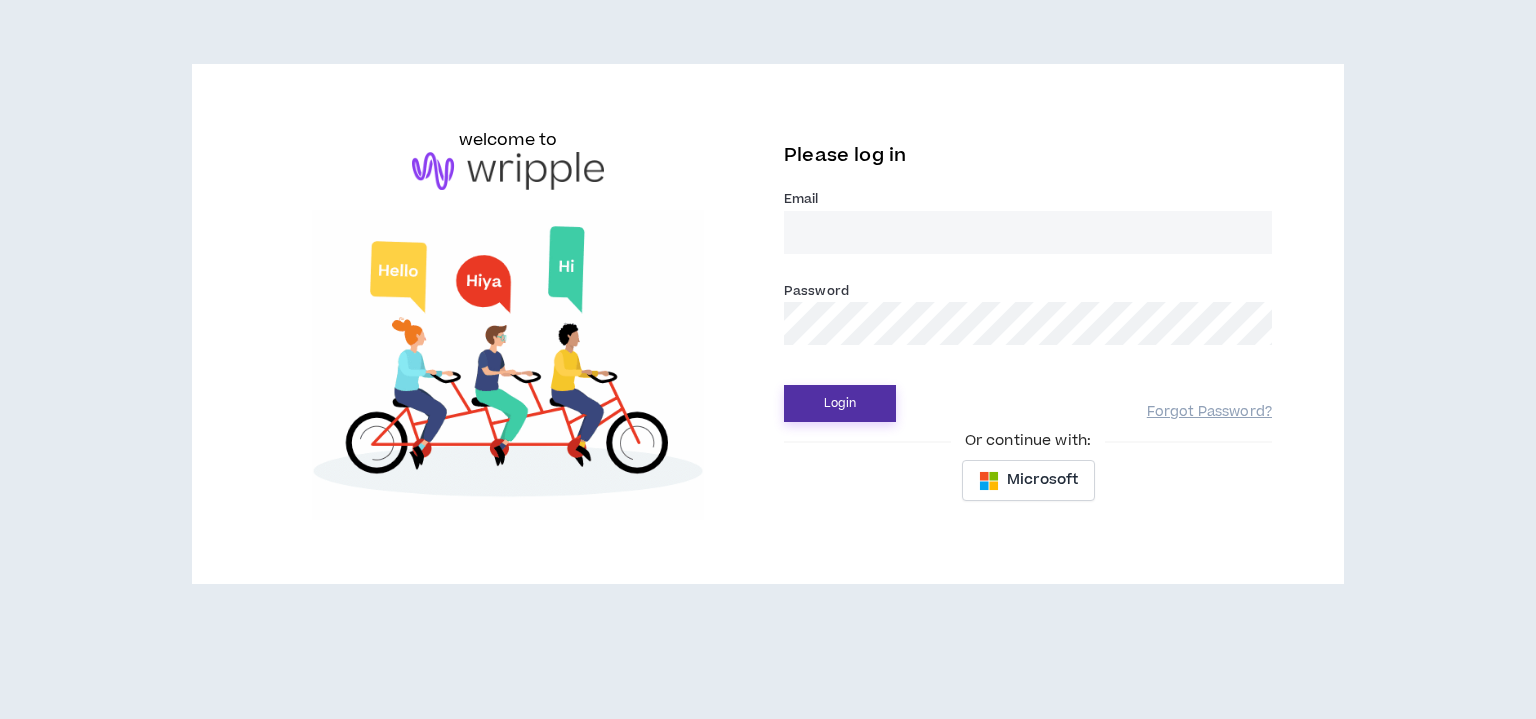 type on "[EMAIL_ADDRESS][DOMAIN_NAME]" 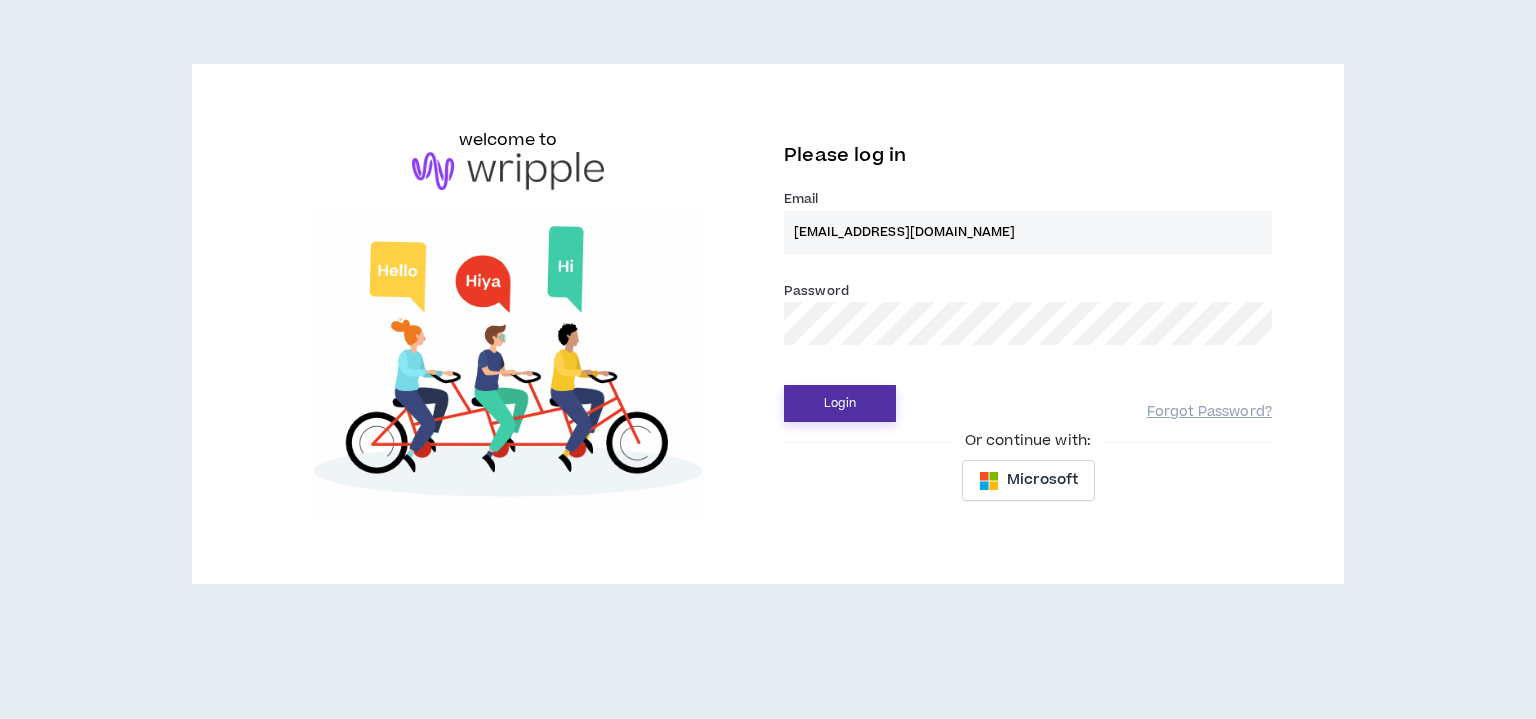 click on "Login" at bounding box center (840, 403) 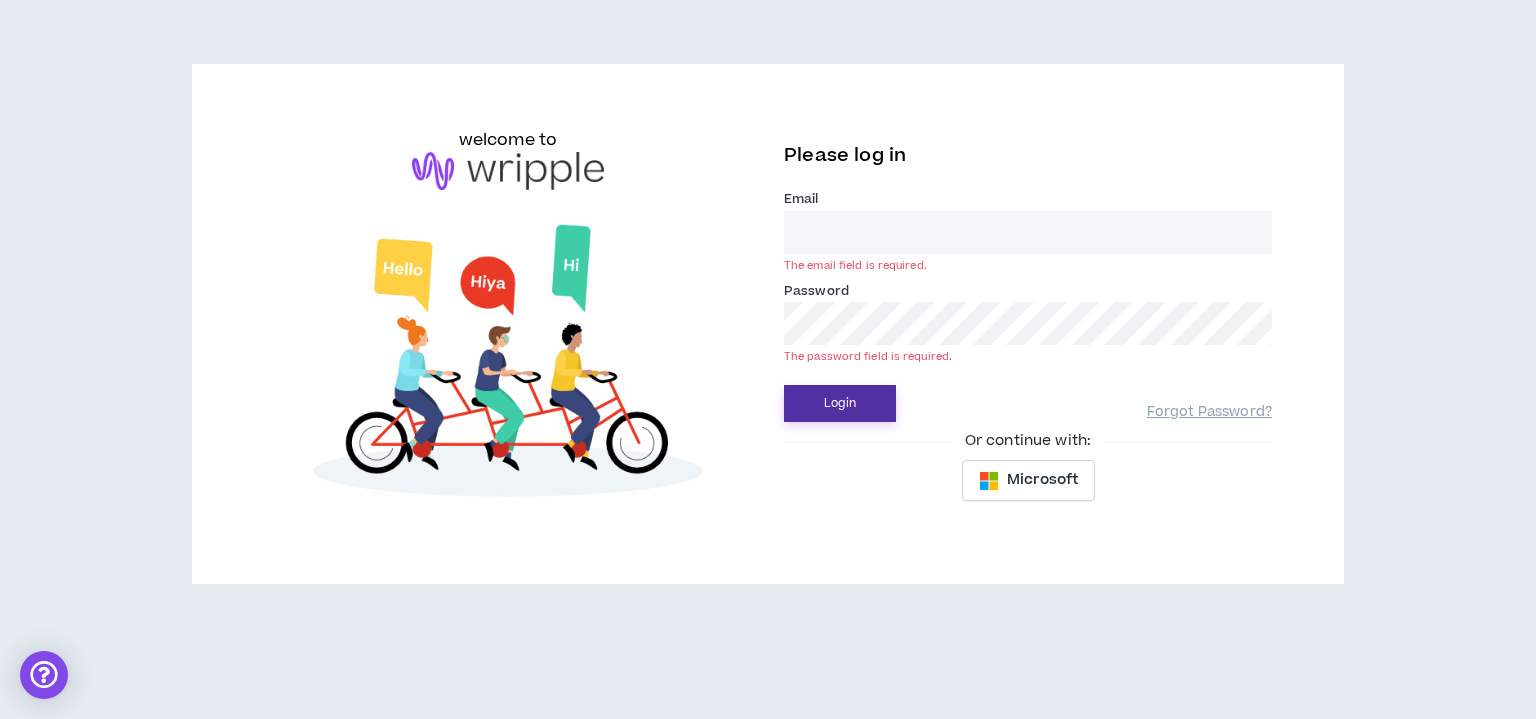 type on "[EMAIL_ADDRESS][DOMAIN_NAME]" 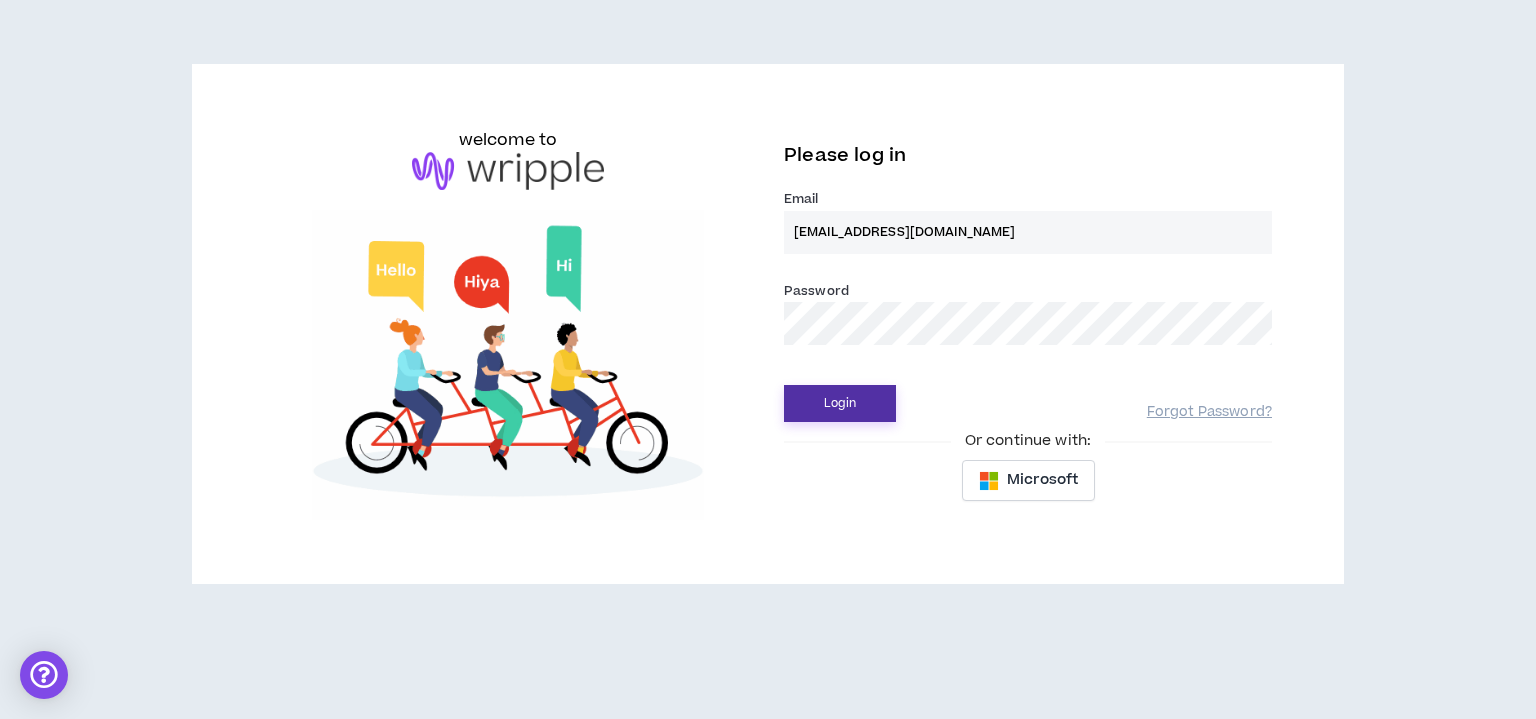click on "Login" at bounding box center [840, 403] 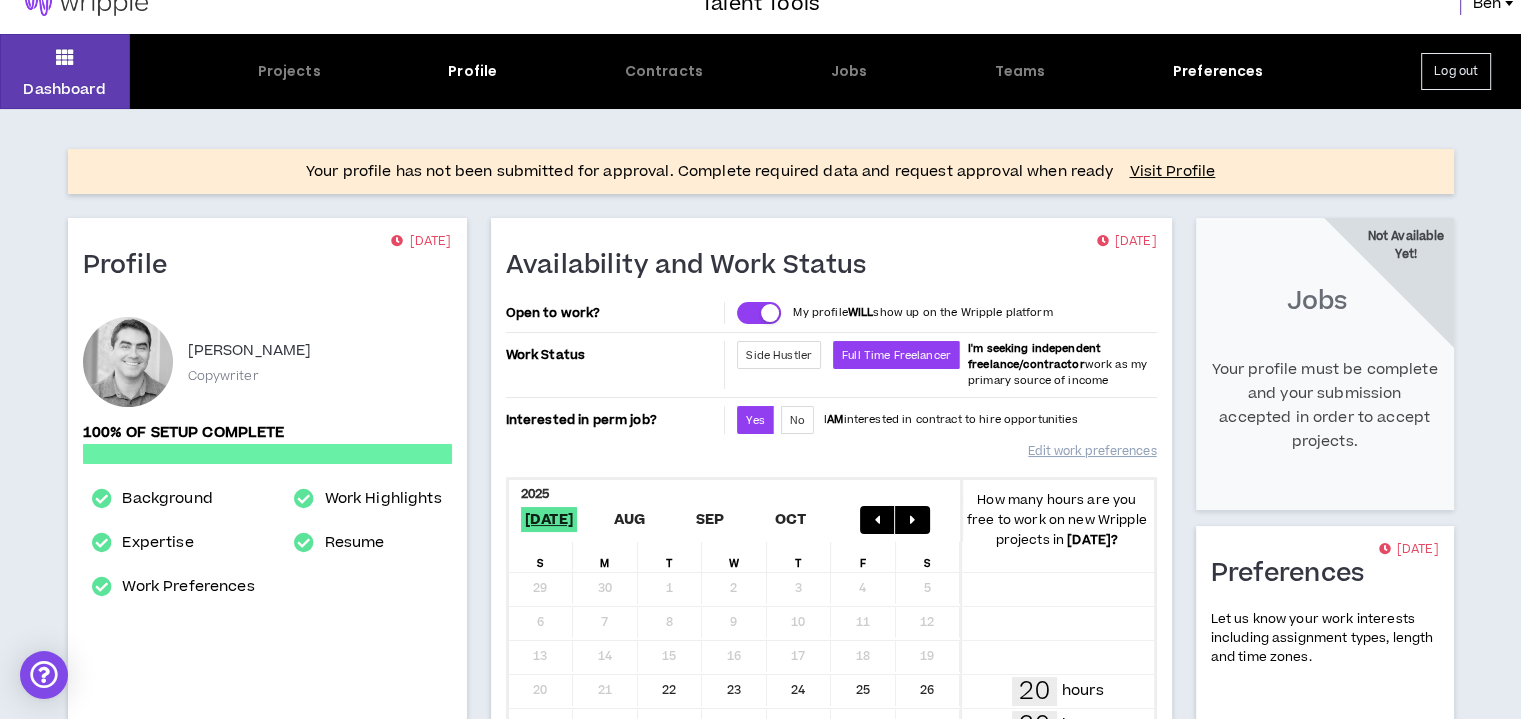 scroll, scrollTop: 0, scrollLeft: 0, axis: both 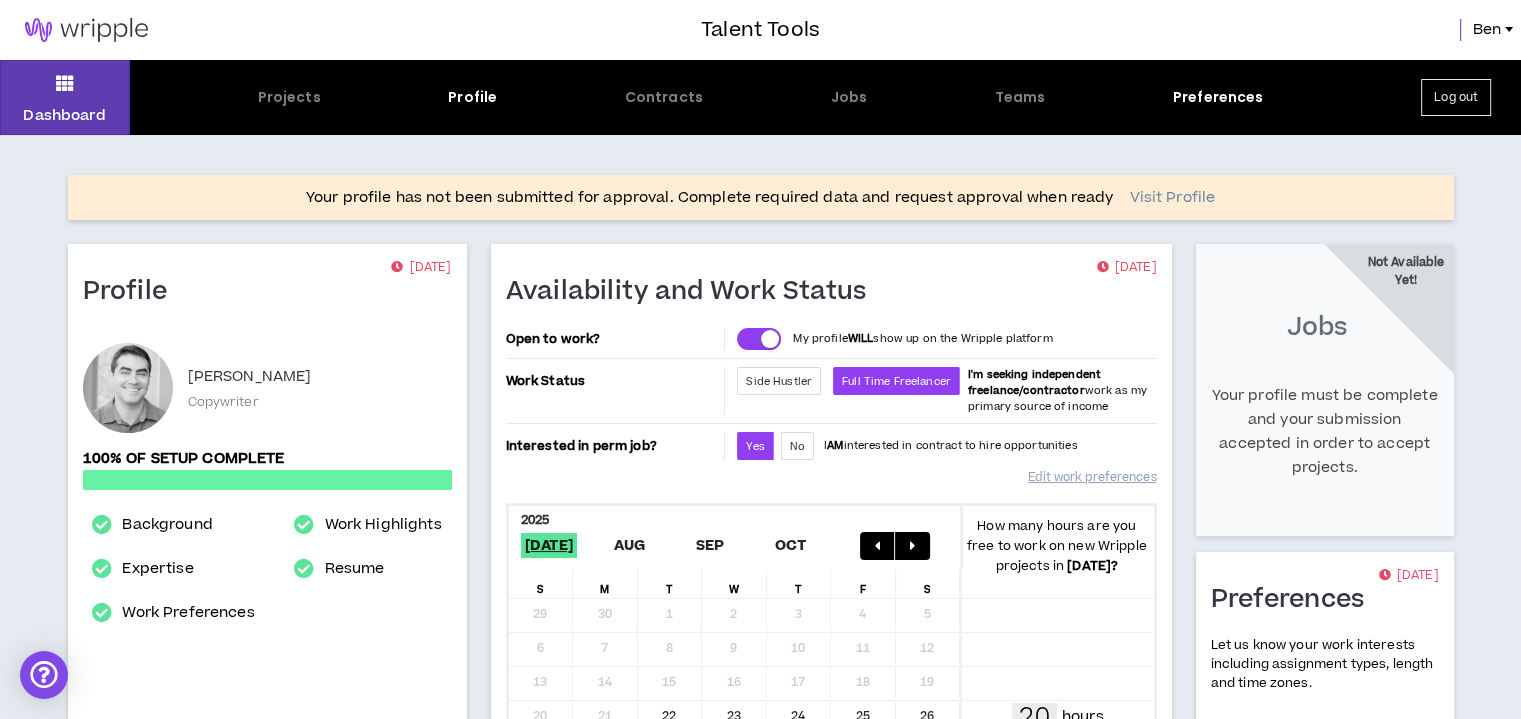 click on "Visit Profile" at bounding box center [1172, 198] 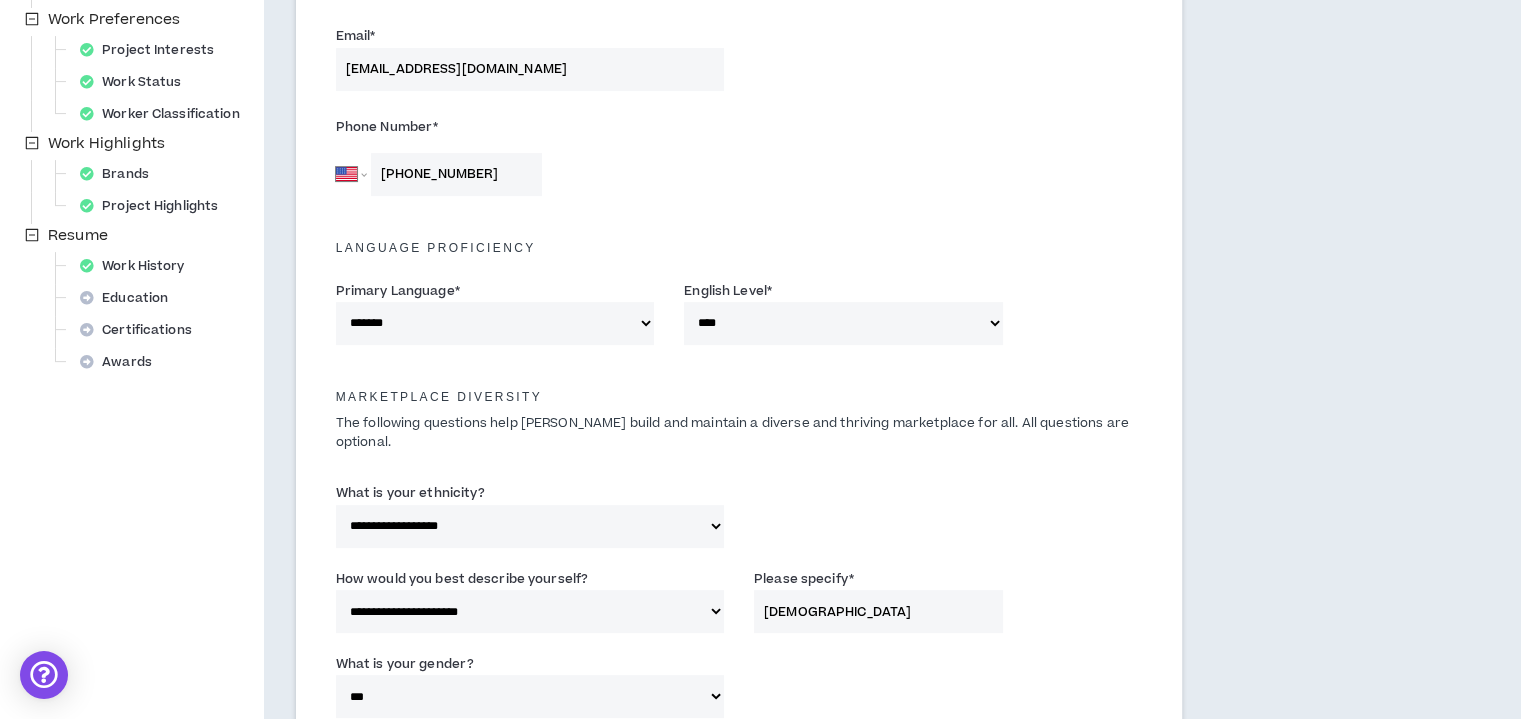 scroll, scrollTop: 700, scrollLeft: 0, axis: vertical 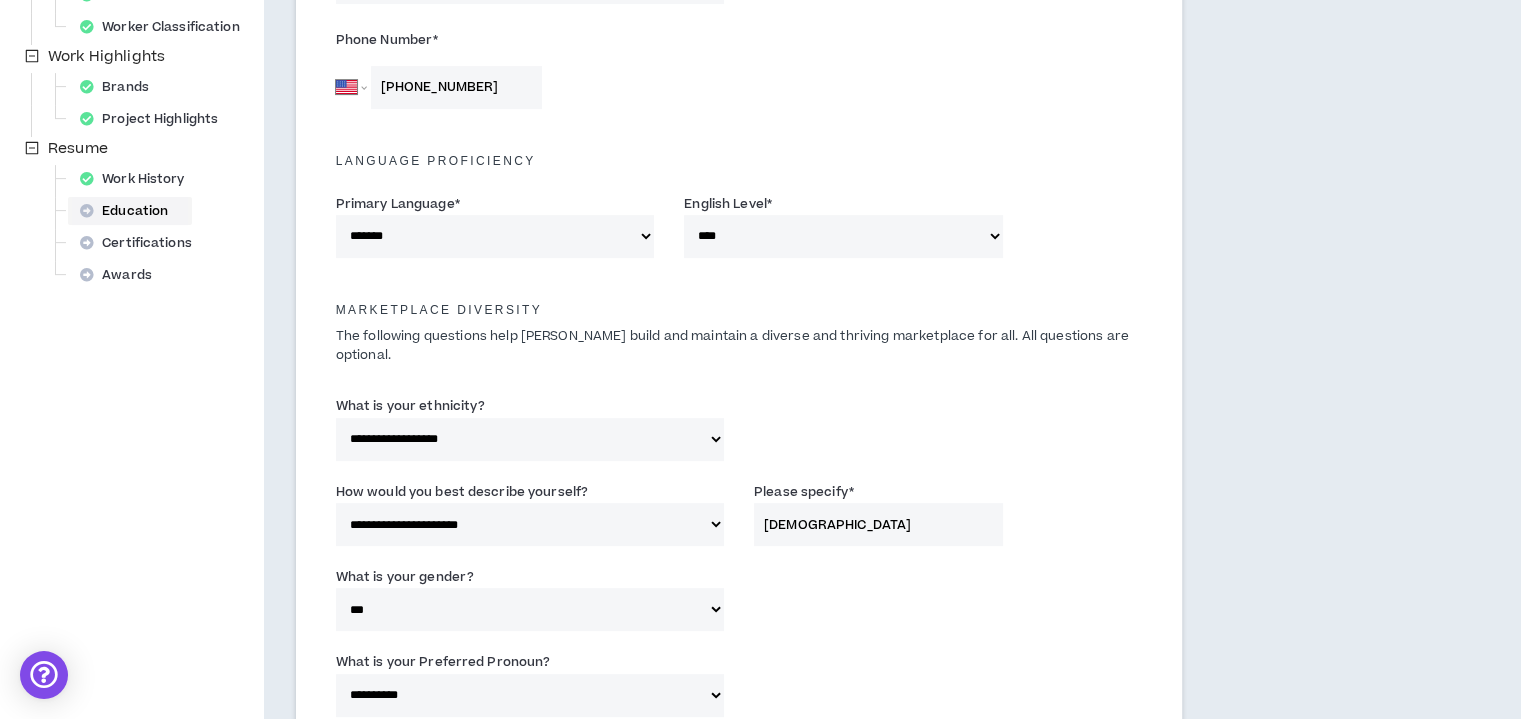 click on "Education" at bounding box center (130, 211) 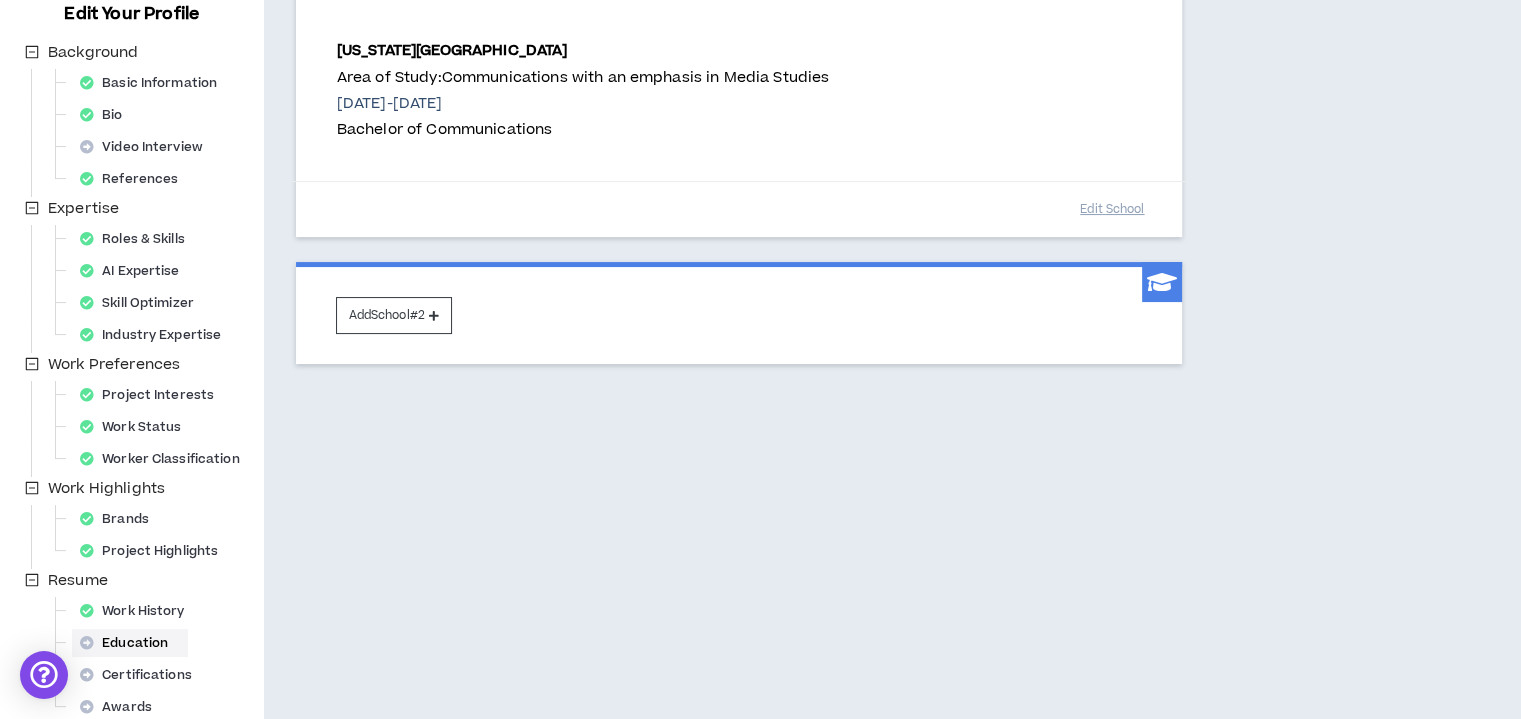 scroll, scrollTop: 352, scrollLeft: 0, axis: vertical 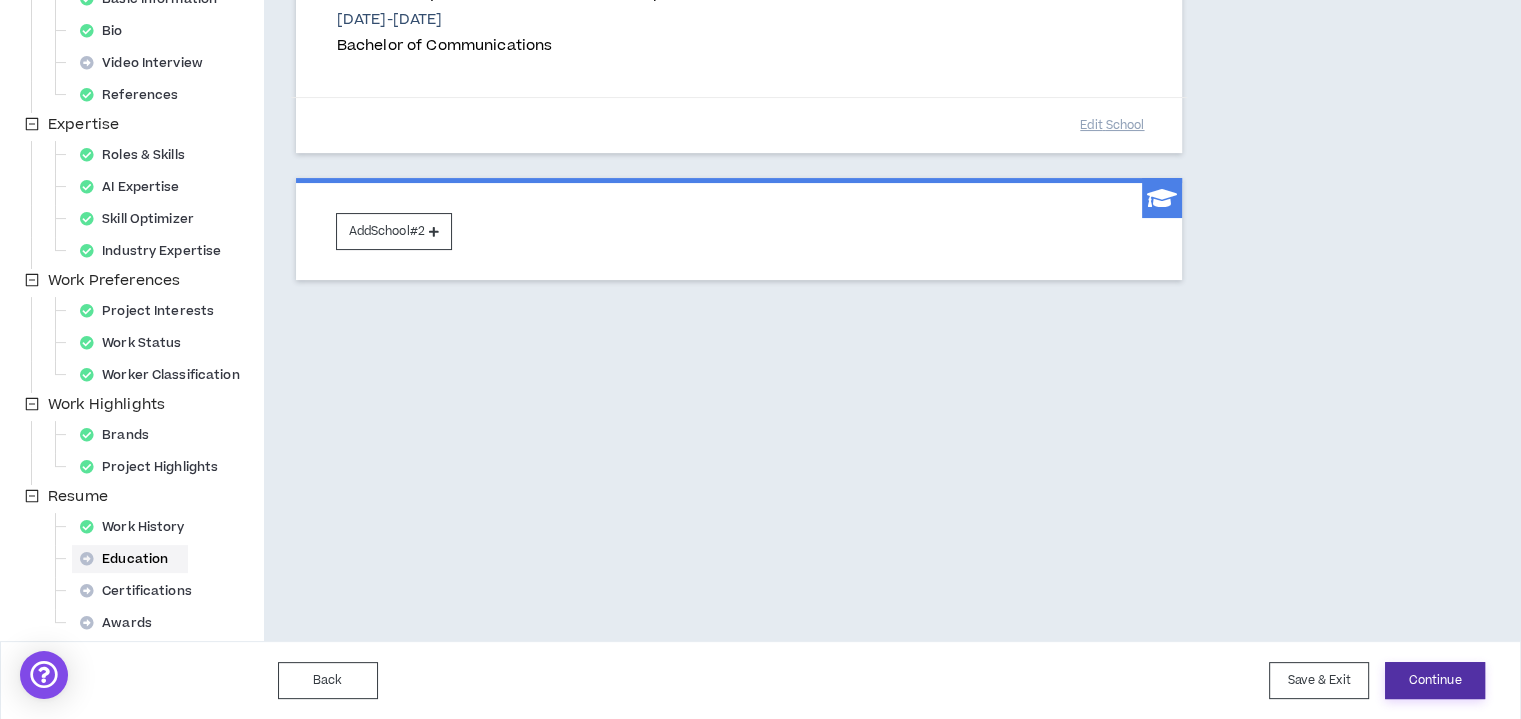 click on "Continue" at bounding box center [1435, 680] 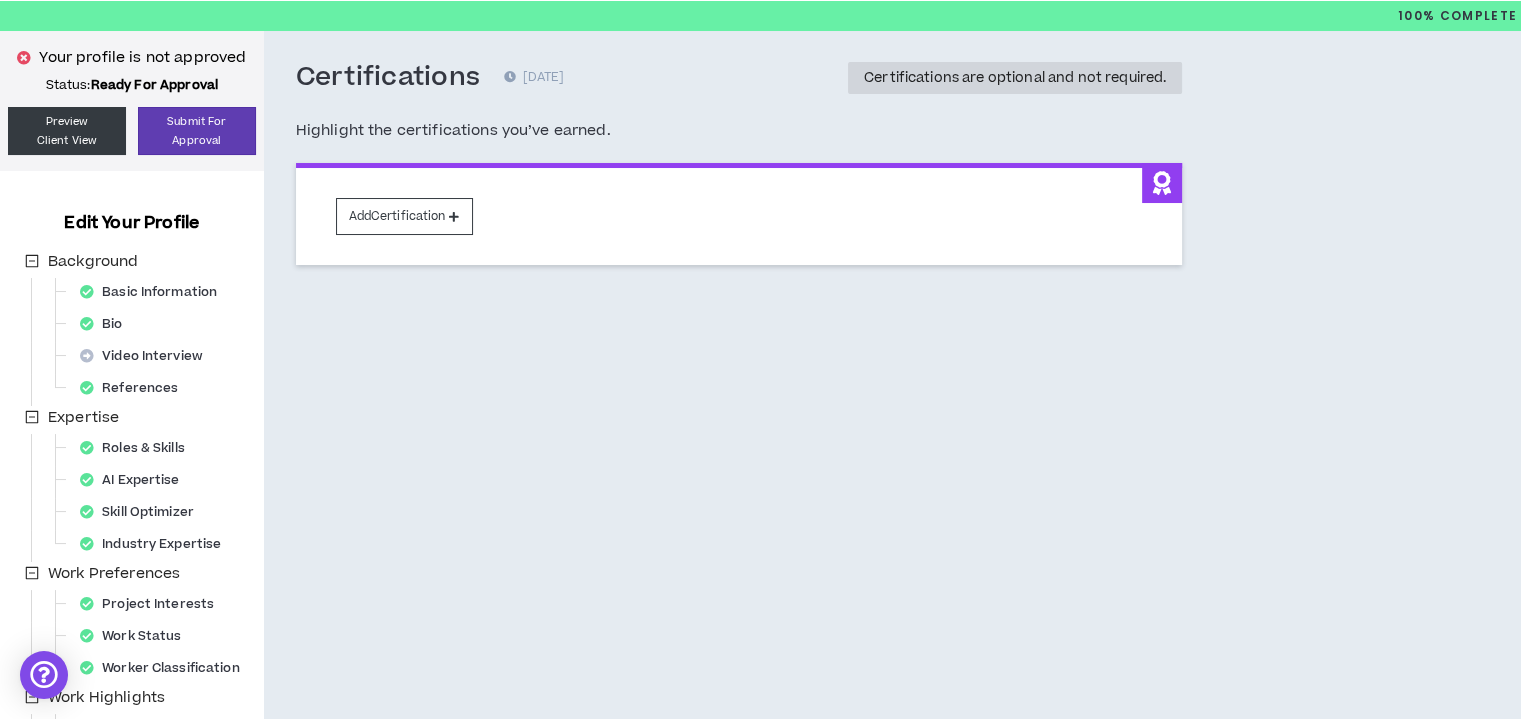 scroll, scrollTop: 0, scrollLeft: 0, axis: both 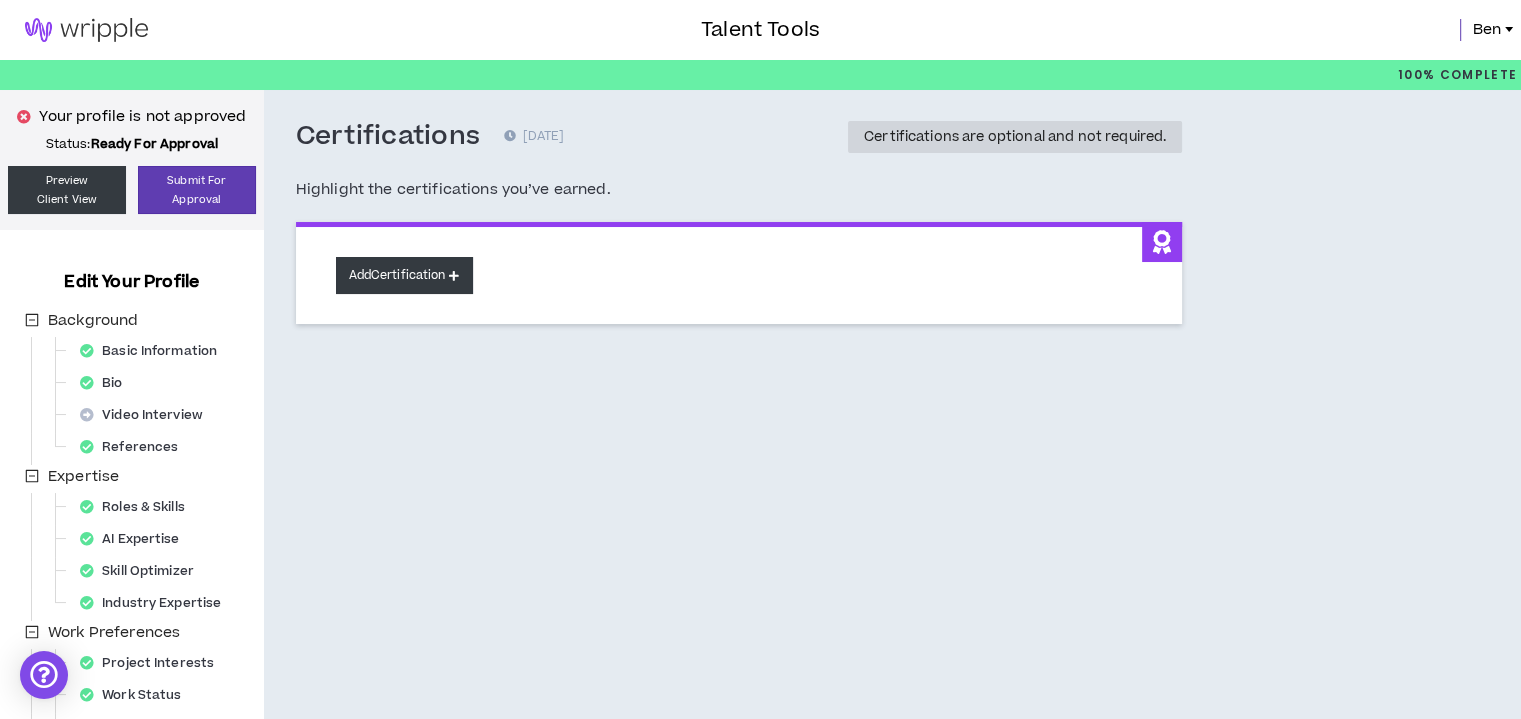 click at bounding box center (454, 275) 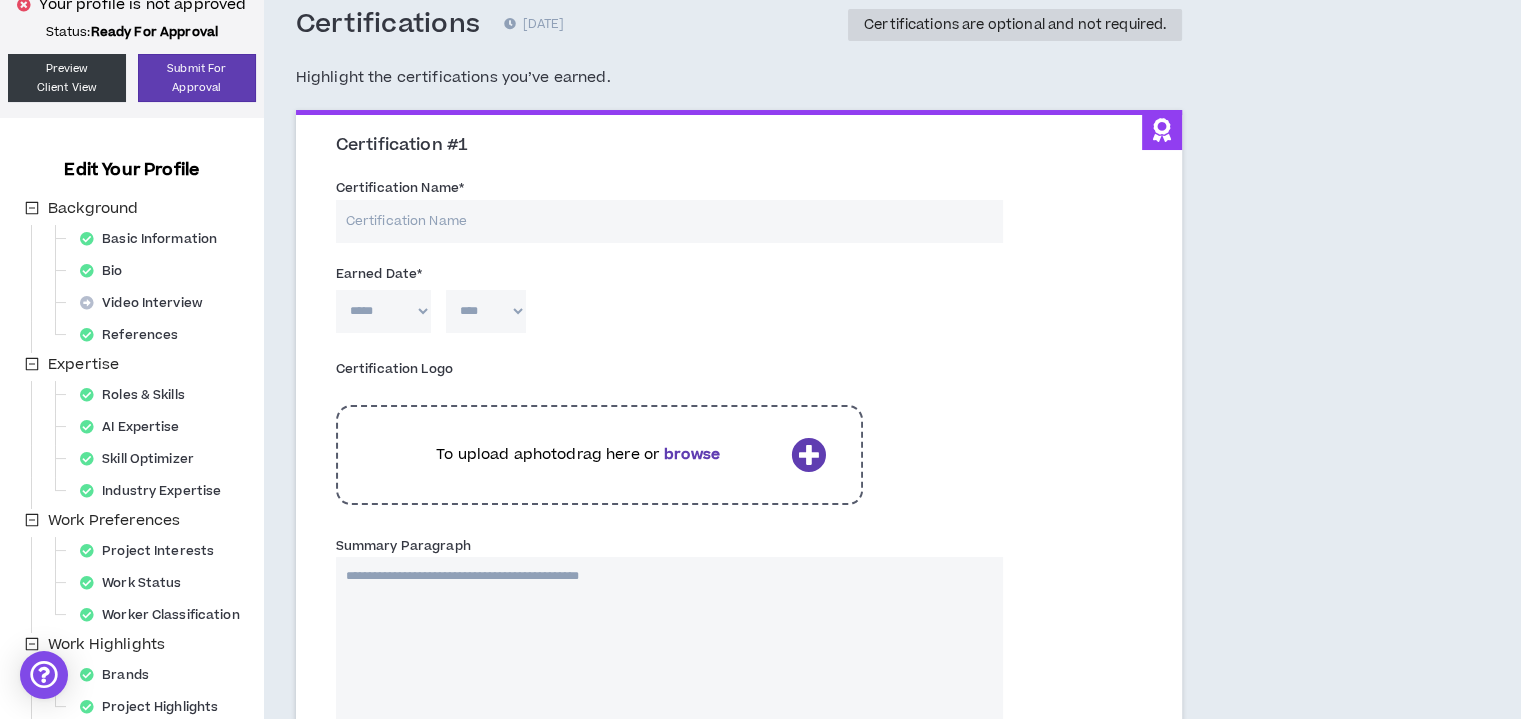 scroll, scrollTop: 100, scrollLeft: 0, axis: vertical 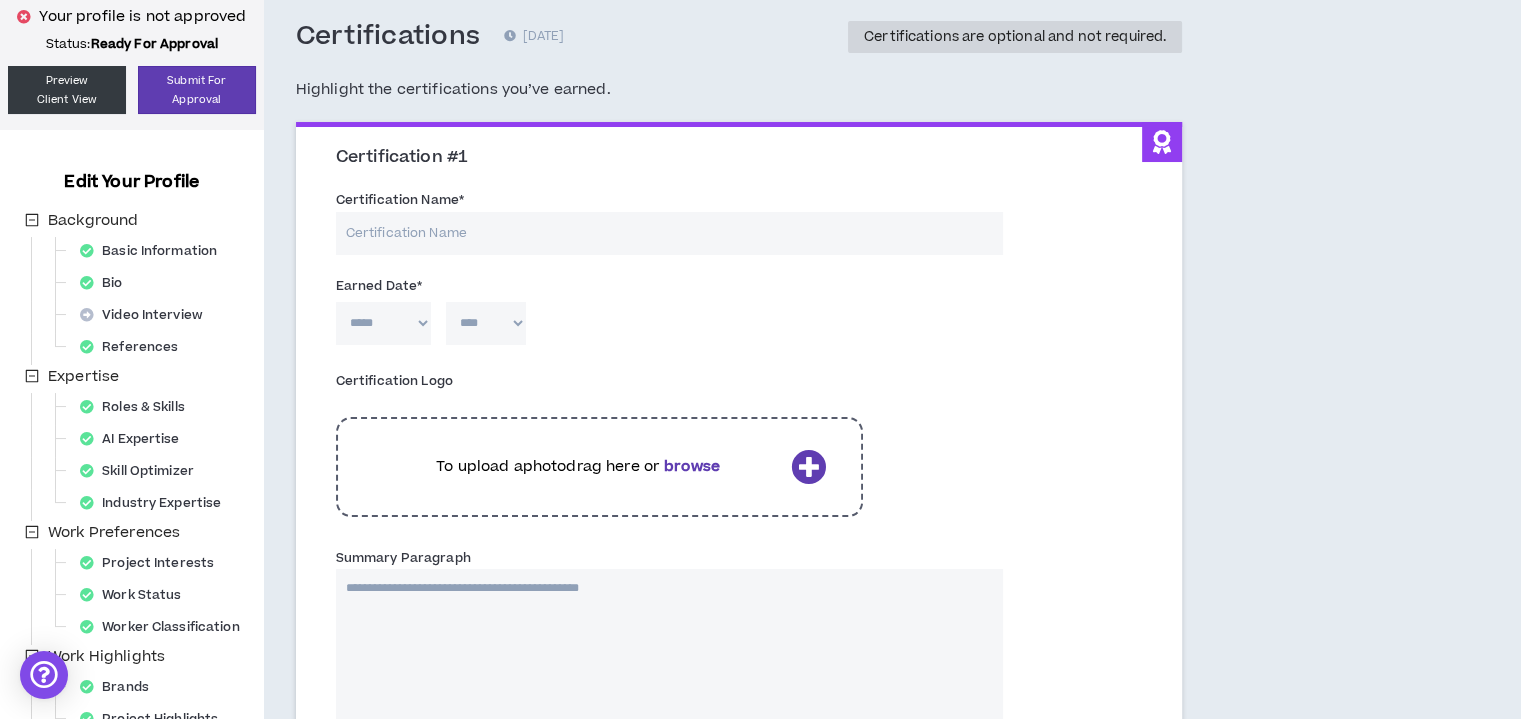click on "Certification Name  *" at bounding box center [669, 233] 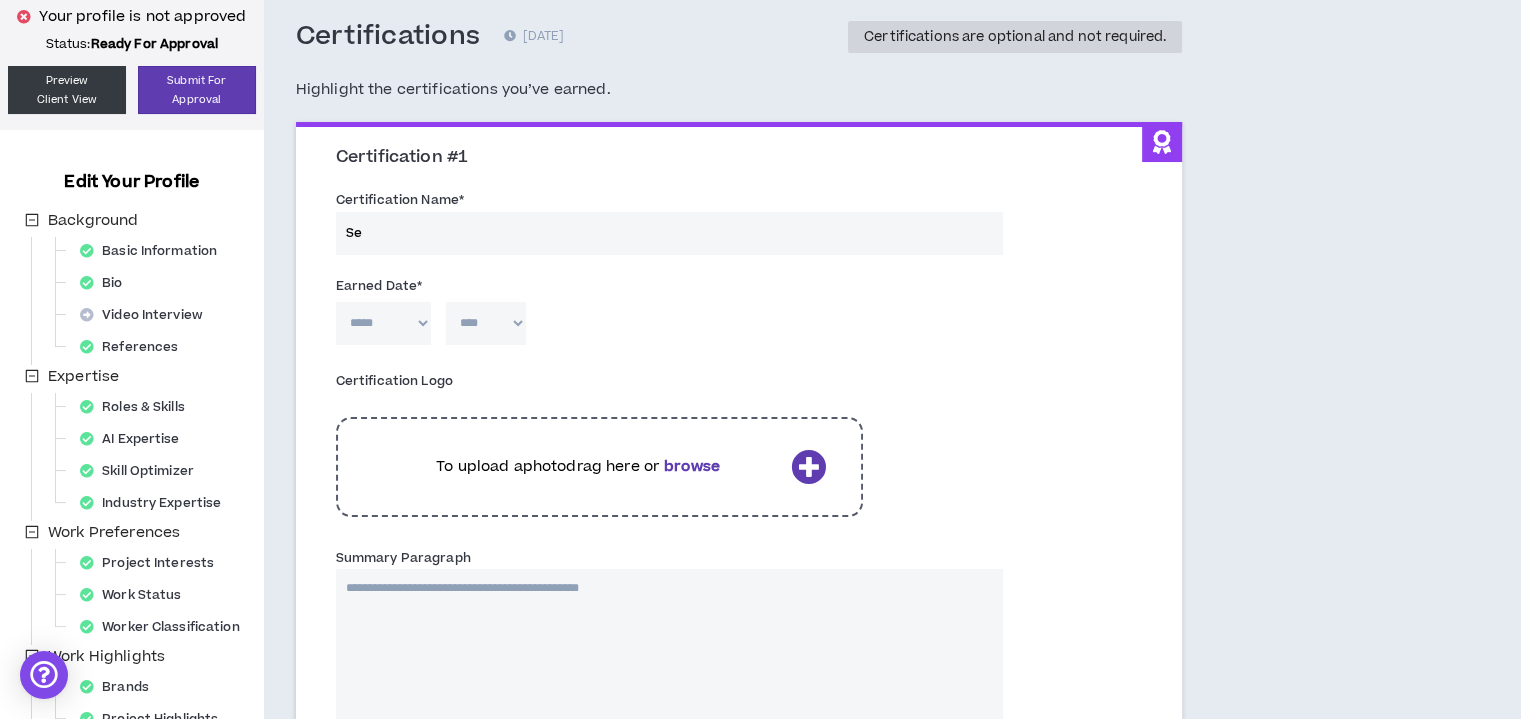 type on "S" 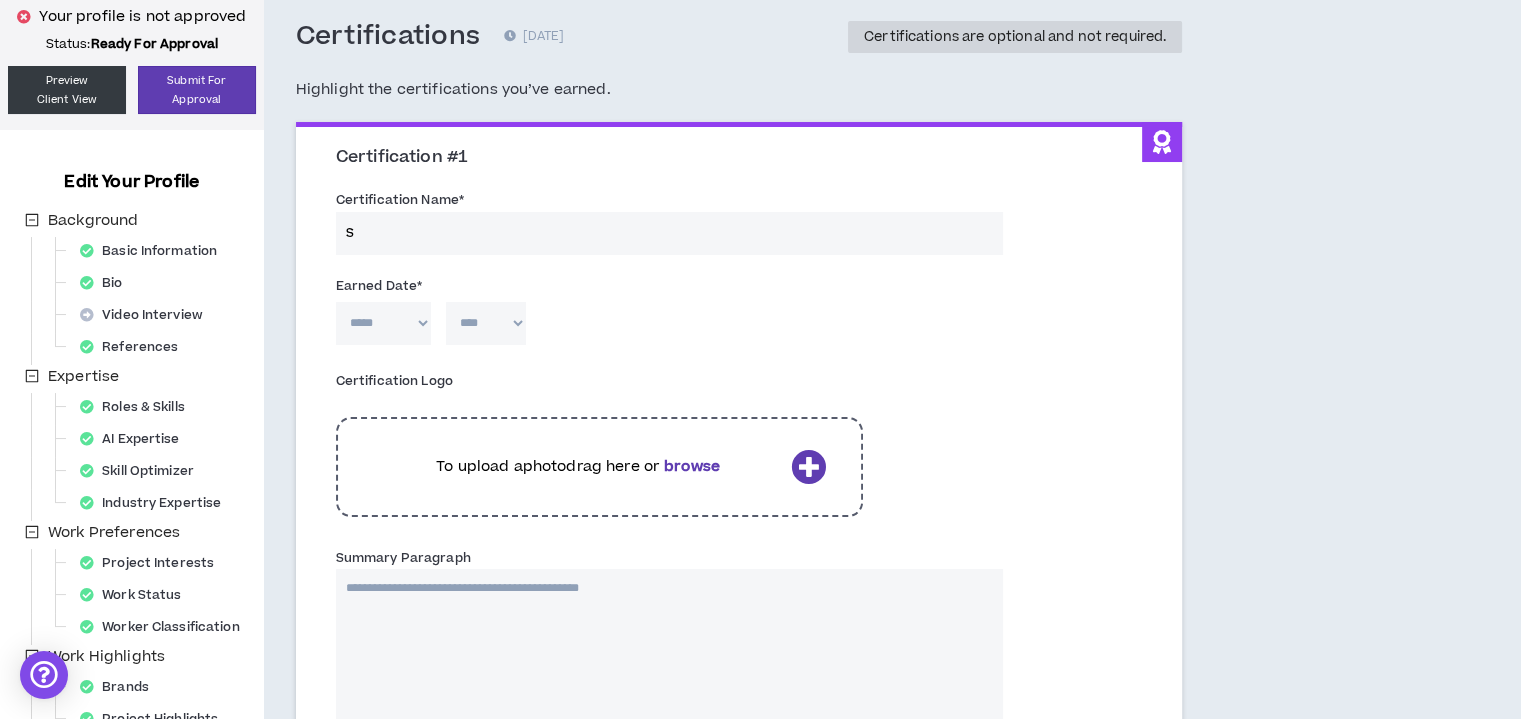 type 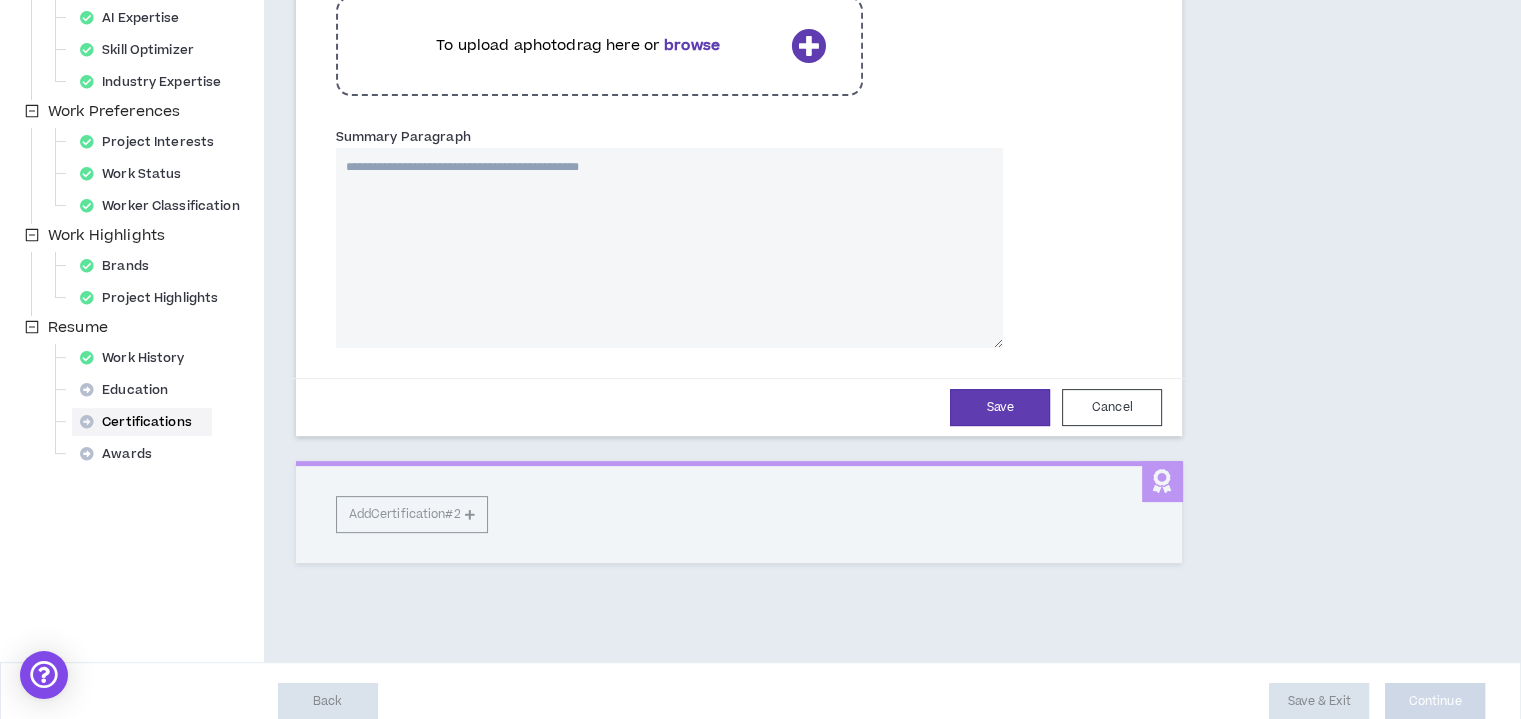 scroll, scrollTop: 540, scrollLeft: 0, axis: vertical 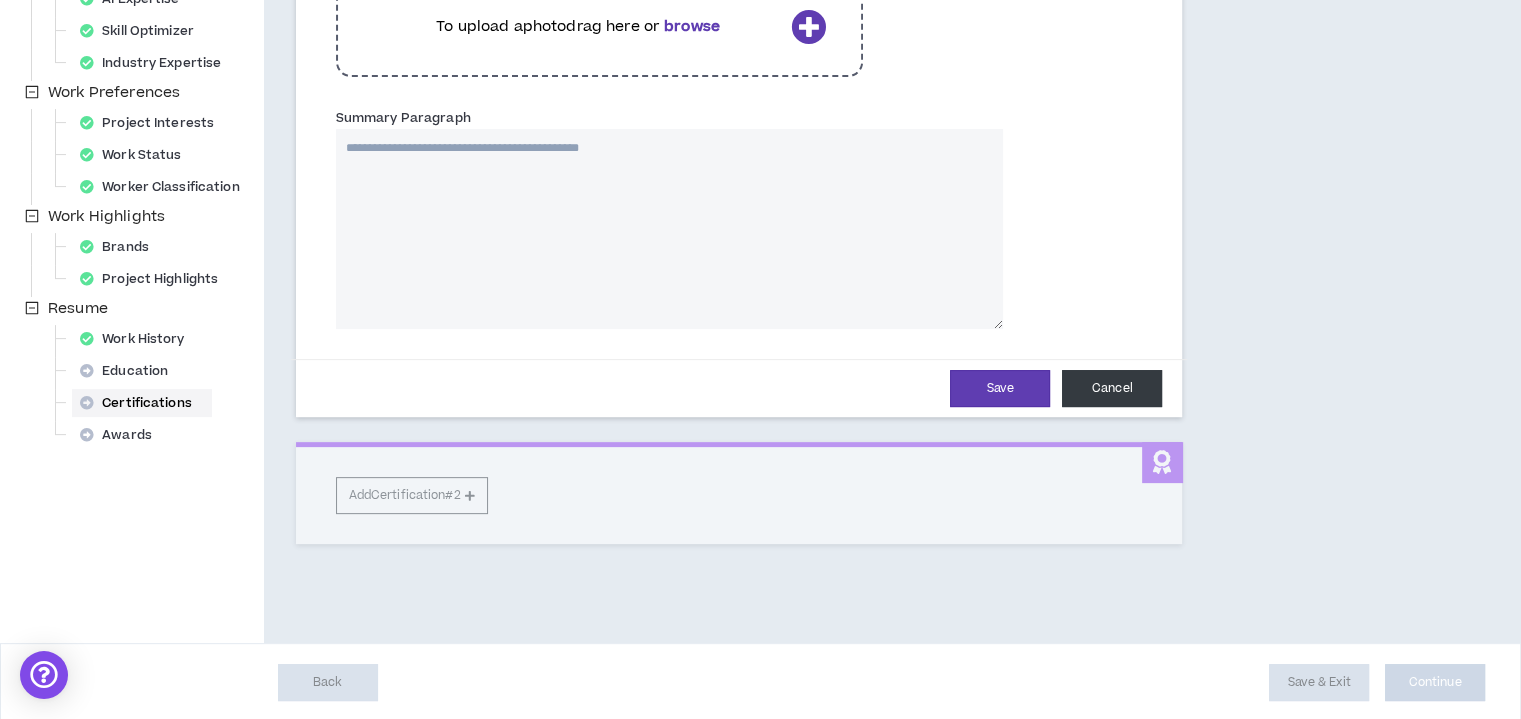 click on "Cancel" at bounding box center (1112, 388) 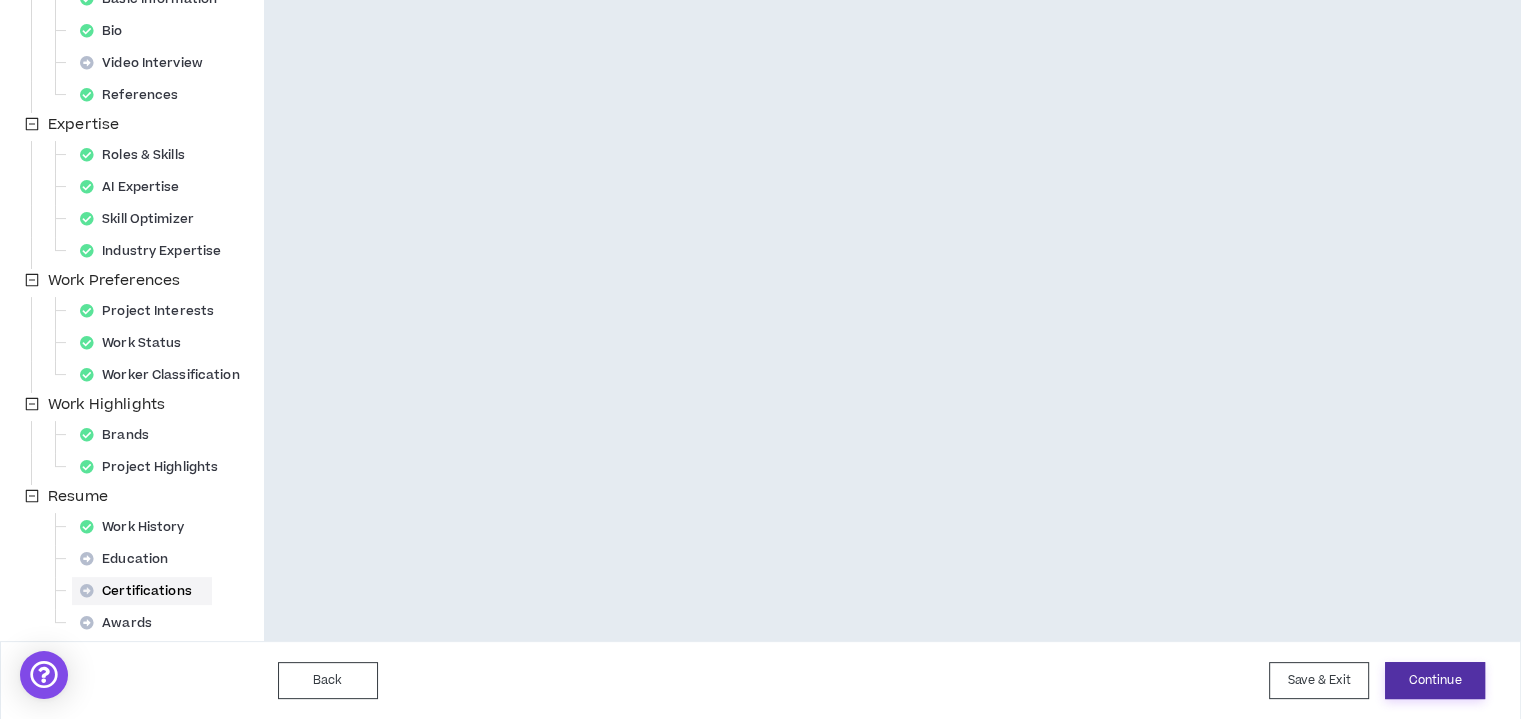 click on "Continue" at bounding box center [1435, 680] 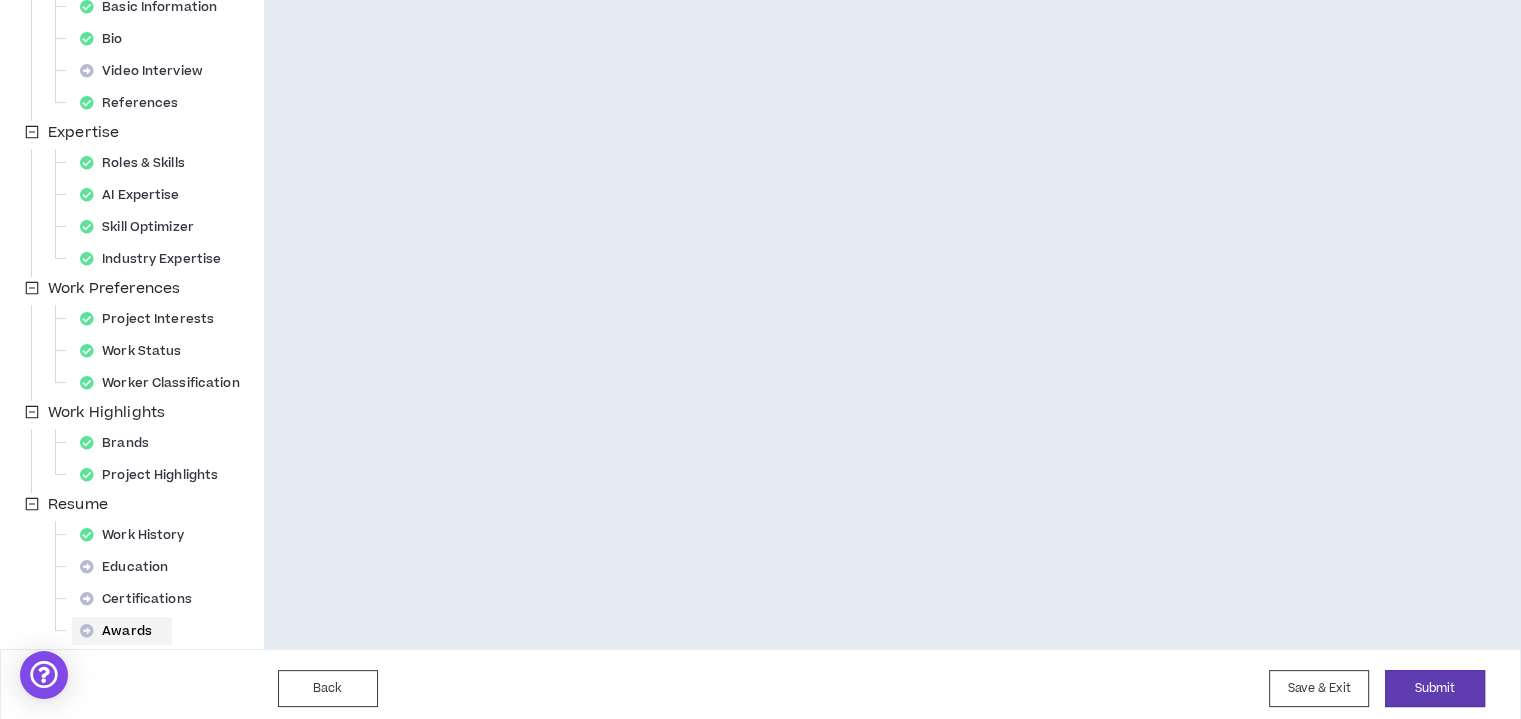 scroll, scrollTop: 352, scrollLeft: 0, axis: vertical 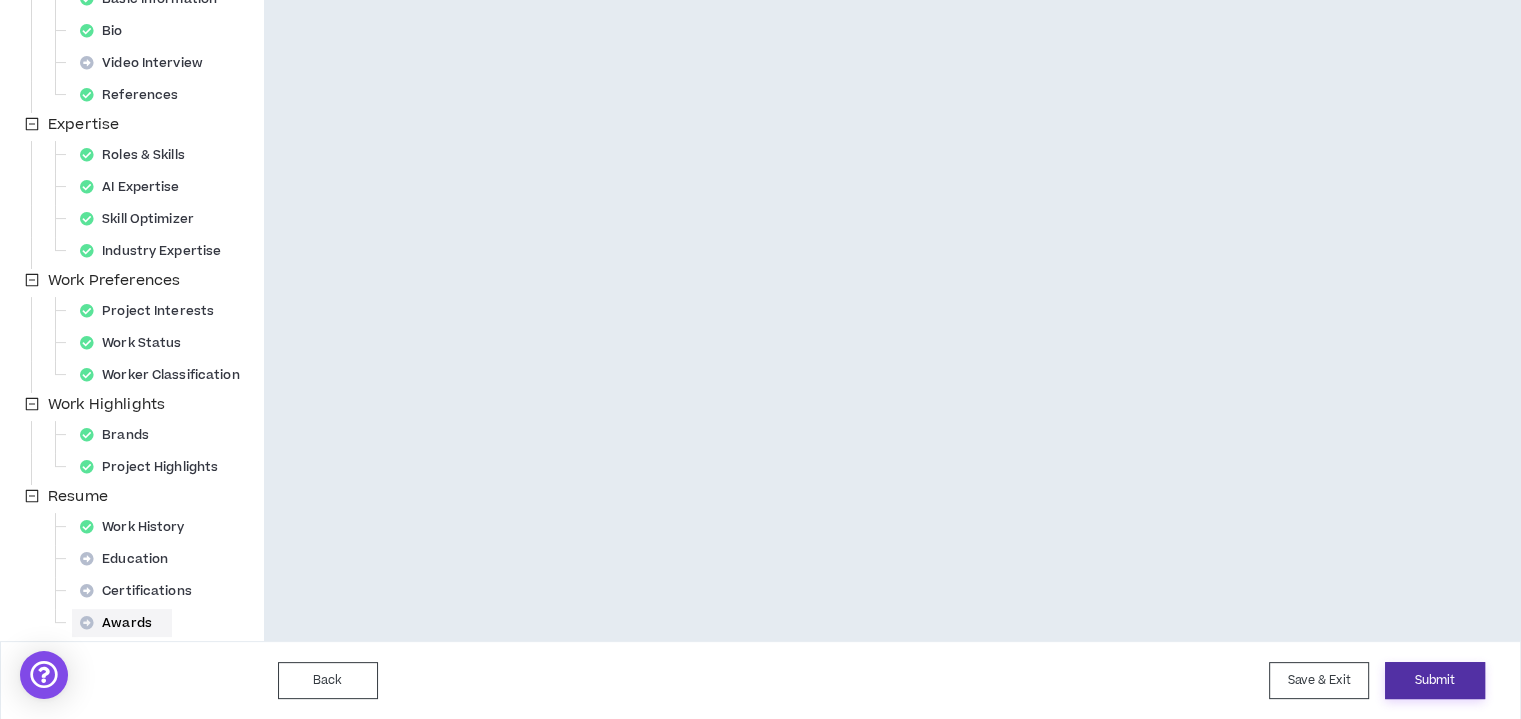 click on "Submit" at bounding box center (1435, 680) 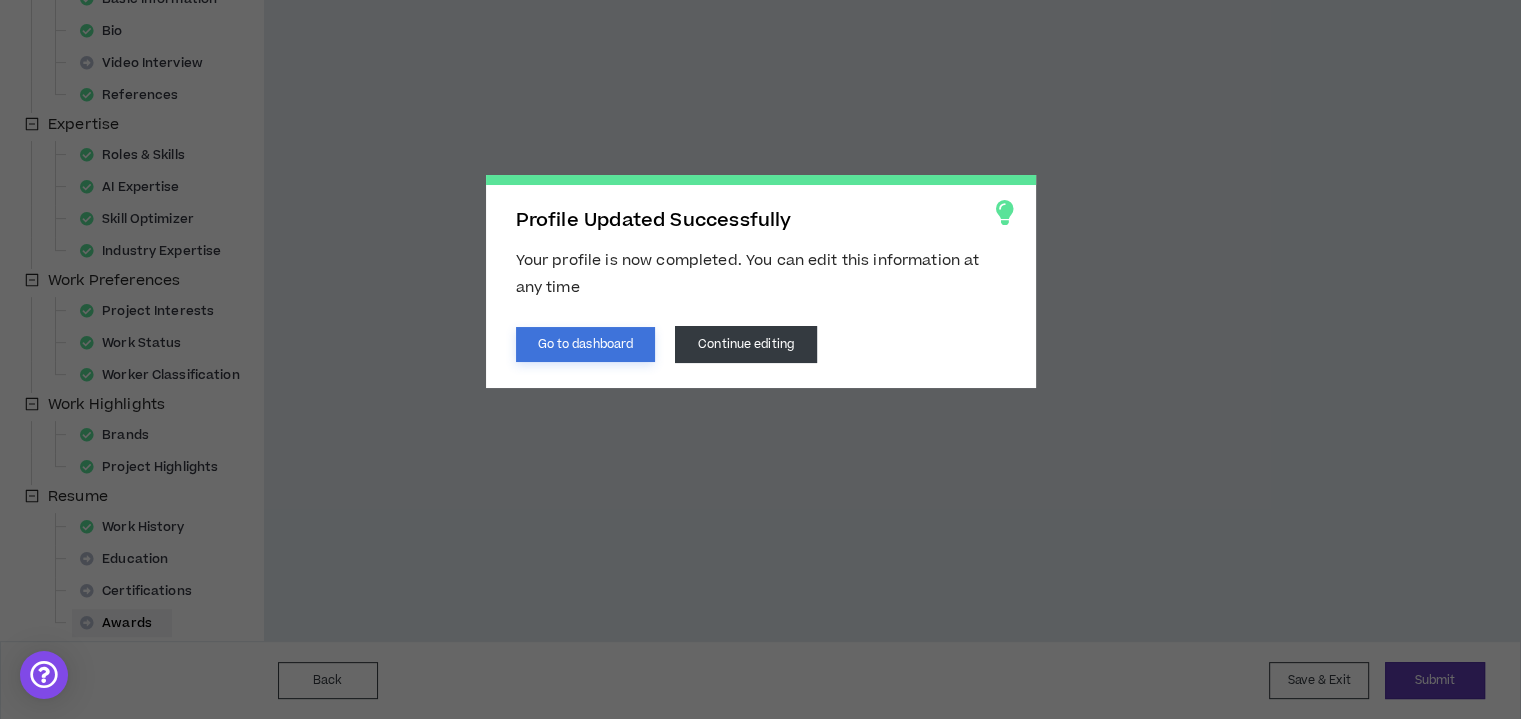click on "Go to dashboard" at bounding box center [586, 344] 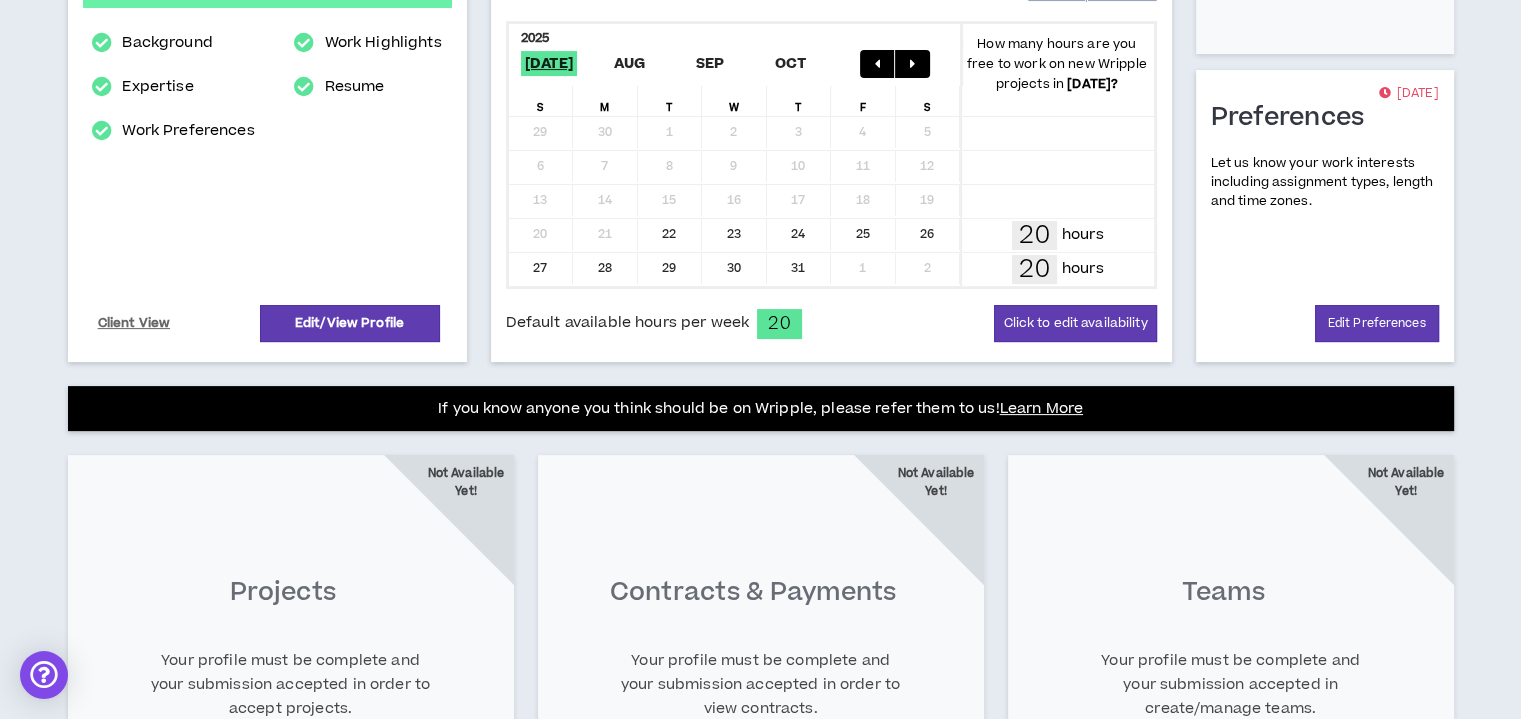 scroll, scrollTop: 500, scrollLeft: 0, axis: vertical 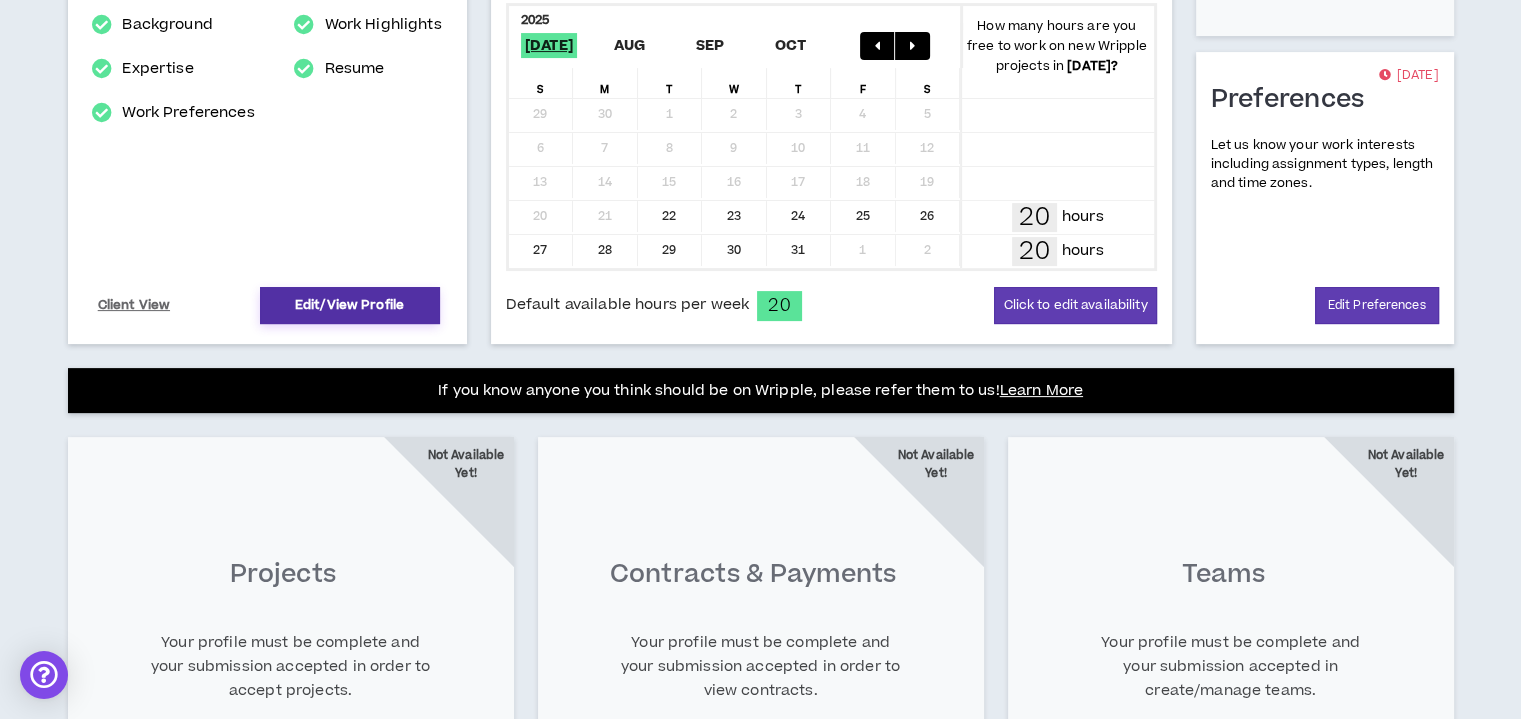 click on "Edit/View Profile" at bounding box center (350, 305) 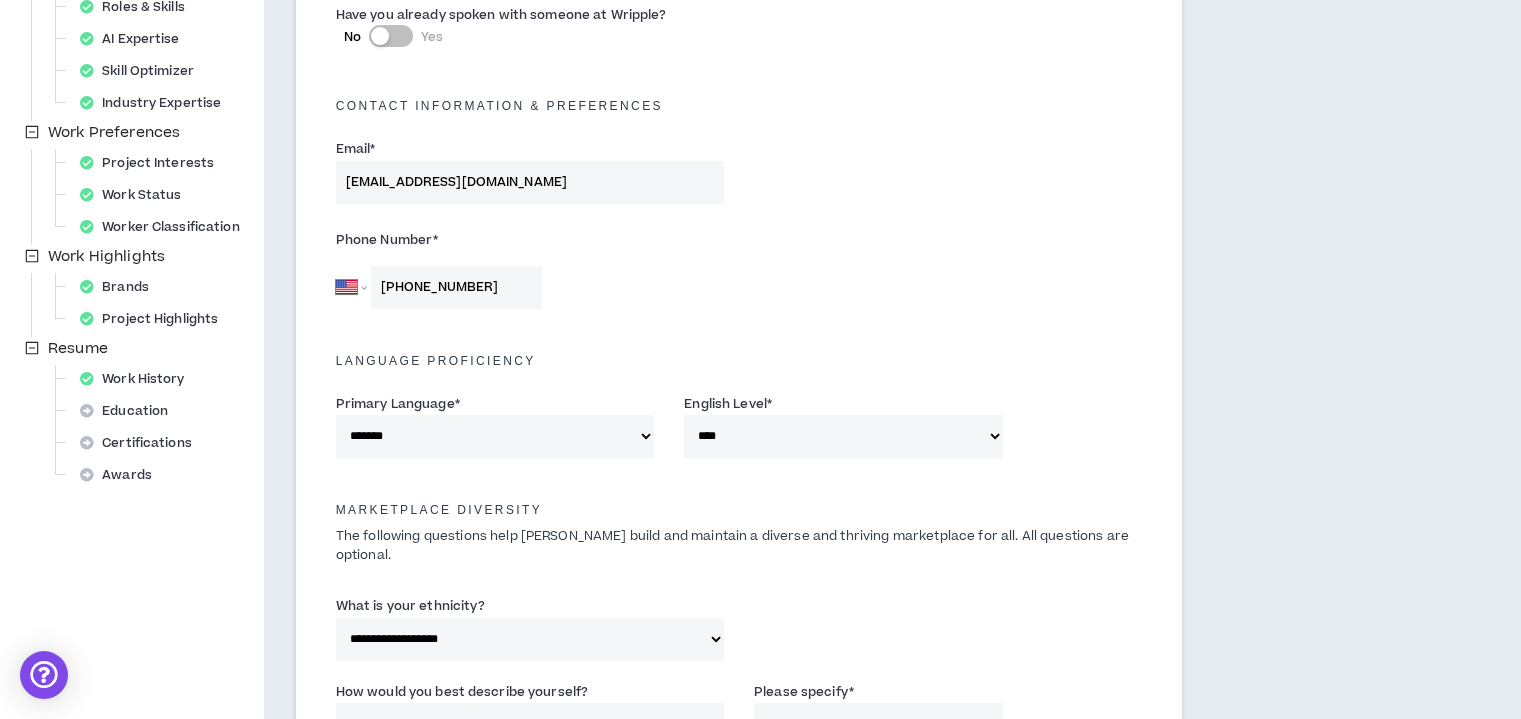 scroll, scrollTop: 0, scrollLeft: 0, axis: both 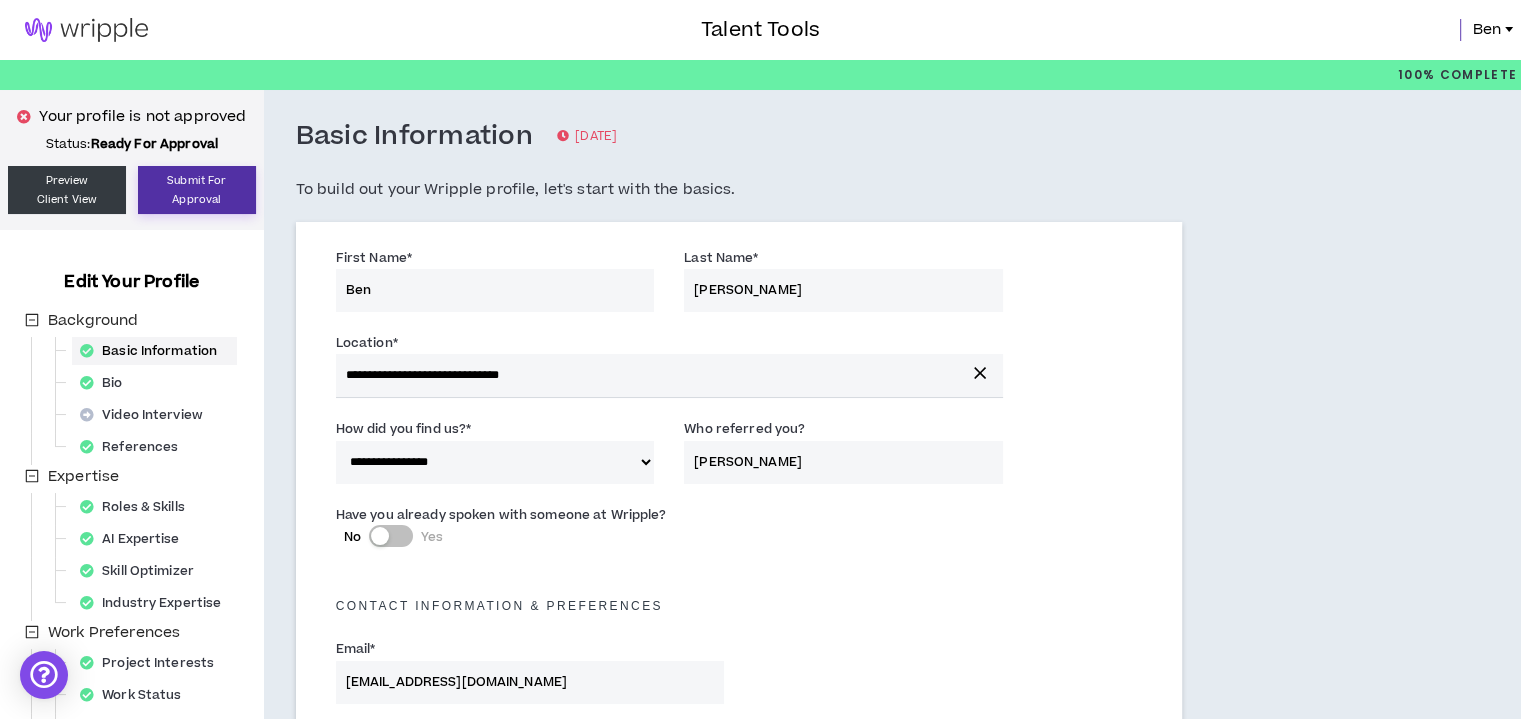 click on "Submit For   Approval" at bounding box center [197, 190] 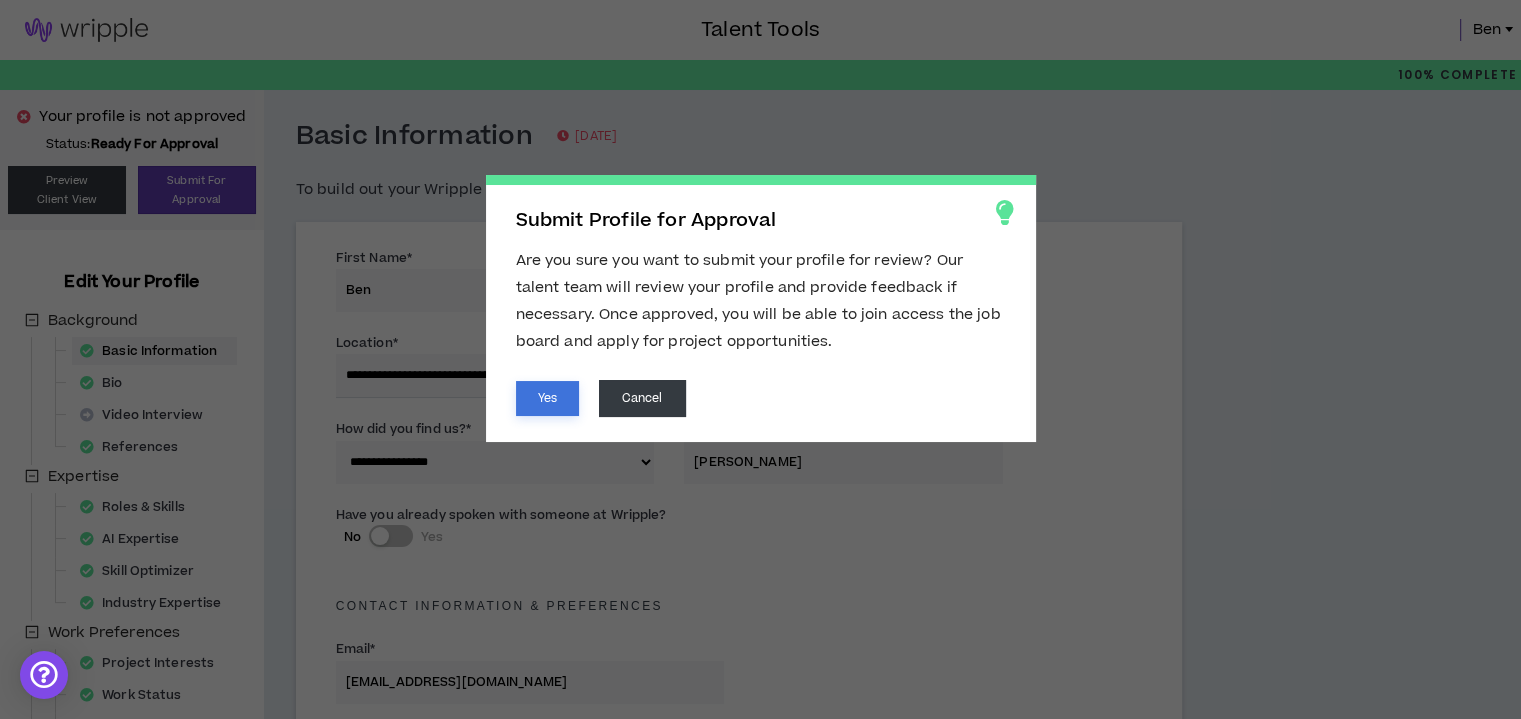 click on "Yes" at bounding box center (547, 398) 